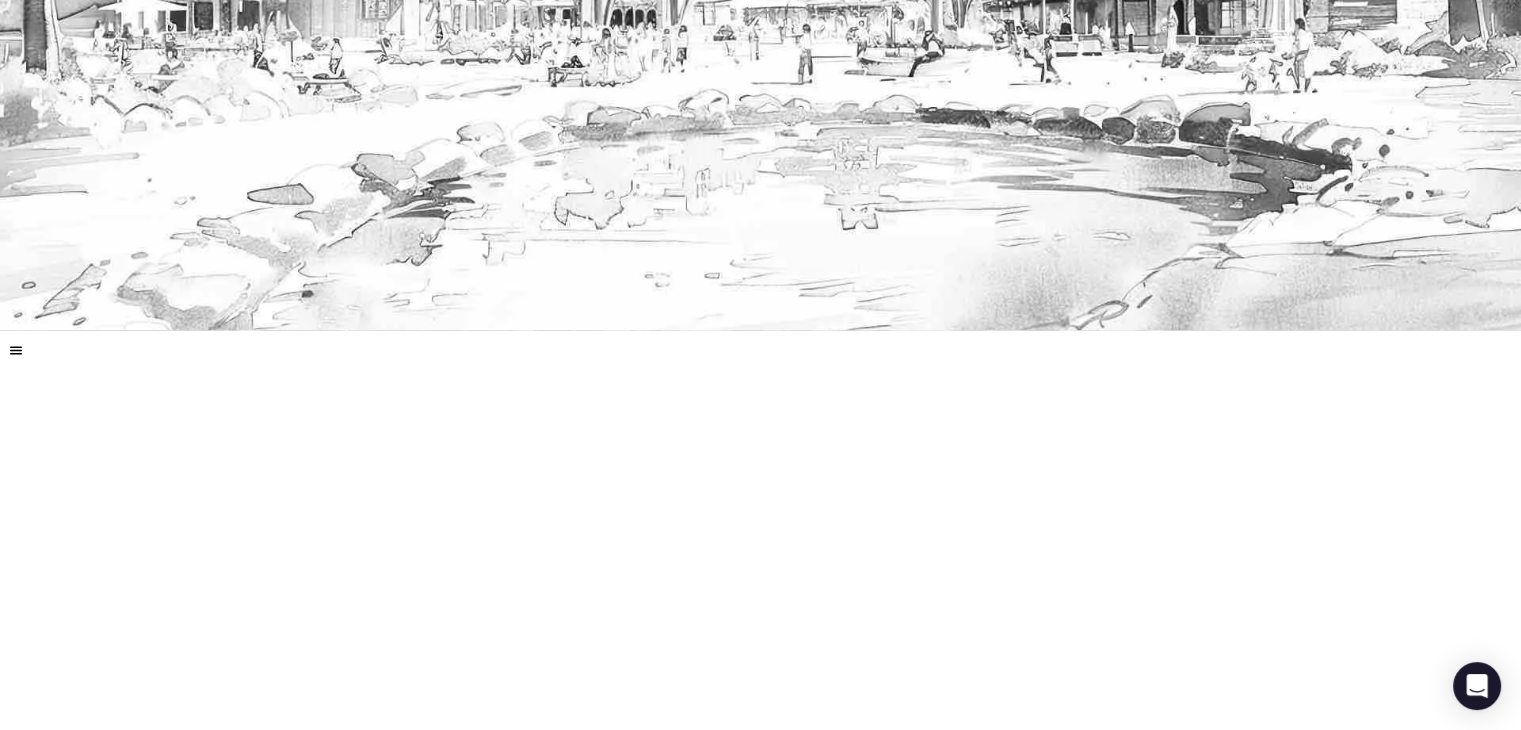 scroll, scrollTop: 100, scrollLeft: 0, axis: vertical 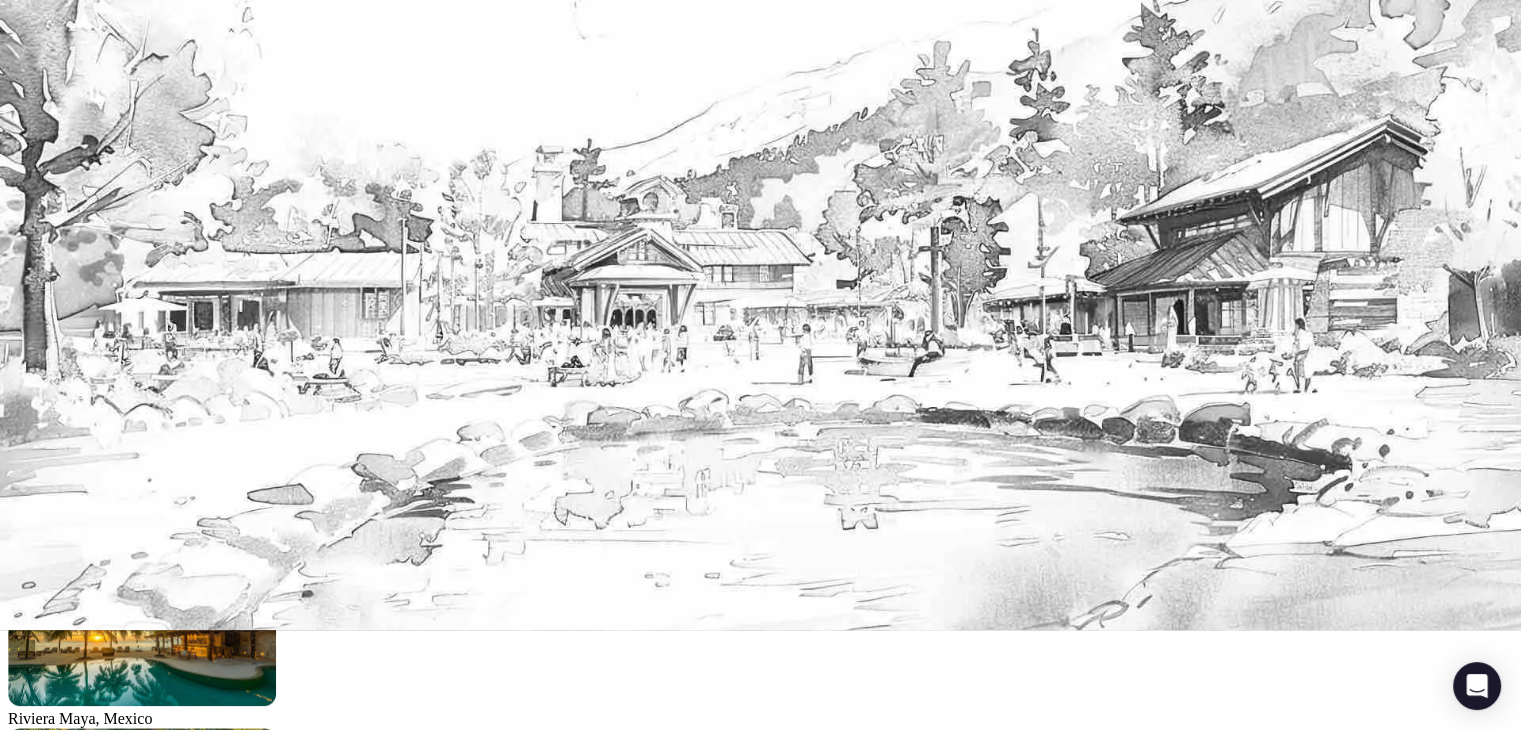 click on "Find your perfect venue" at bounding box center (84, 3820) 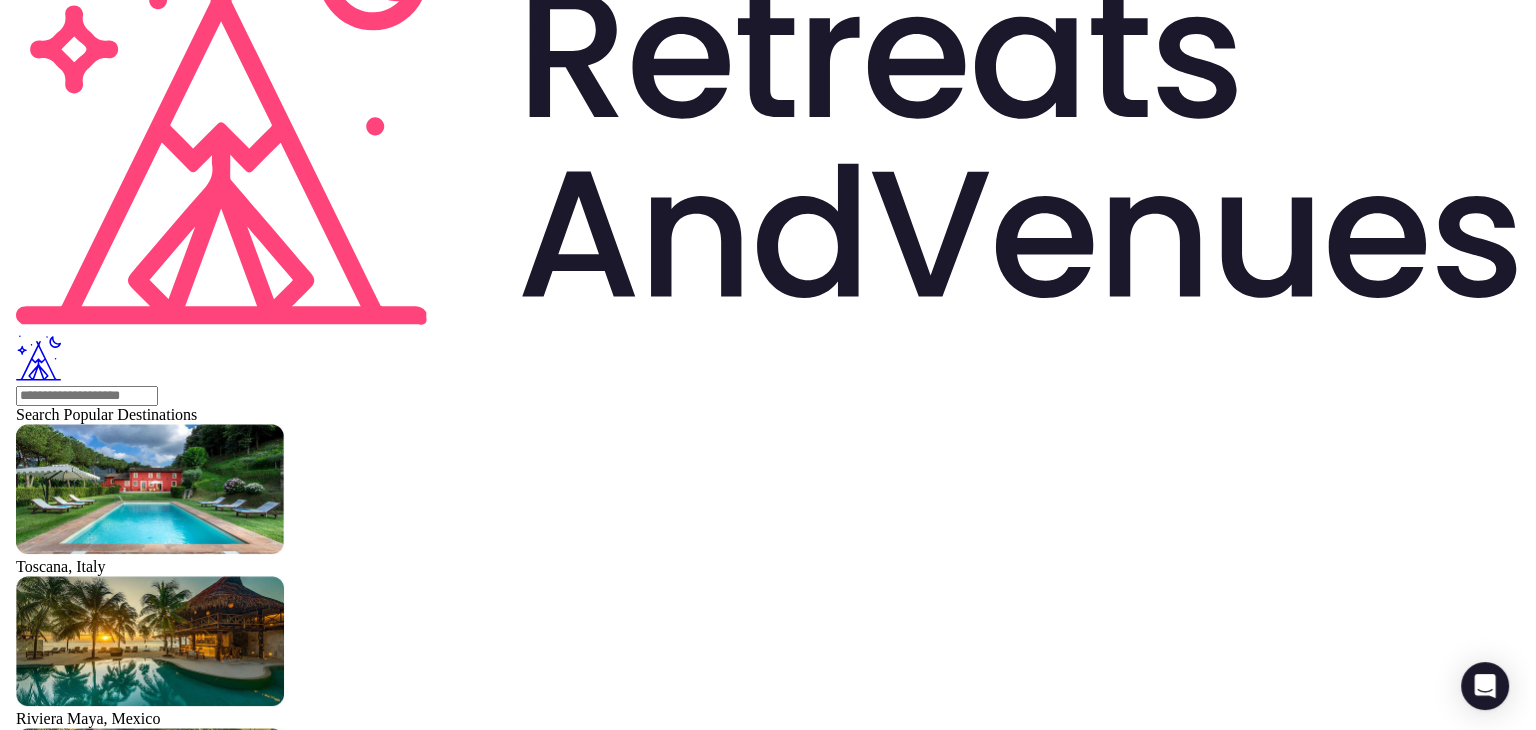 scroll, scrollTop: 0, scrollLeft: 0, axis: both 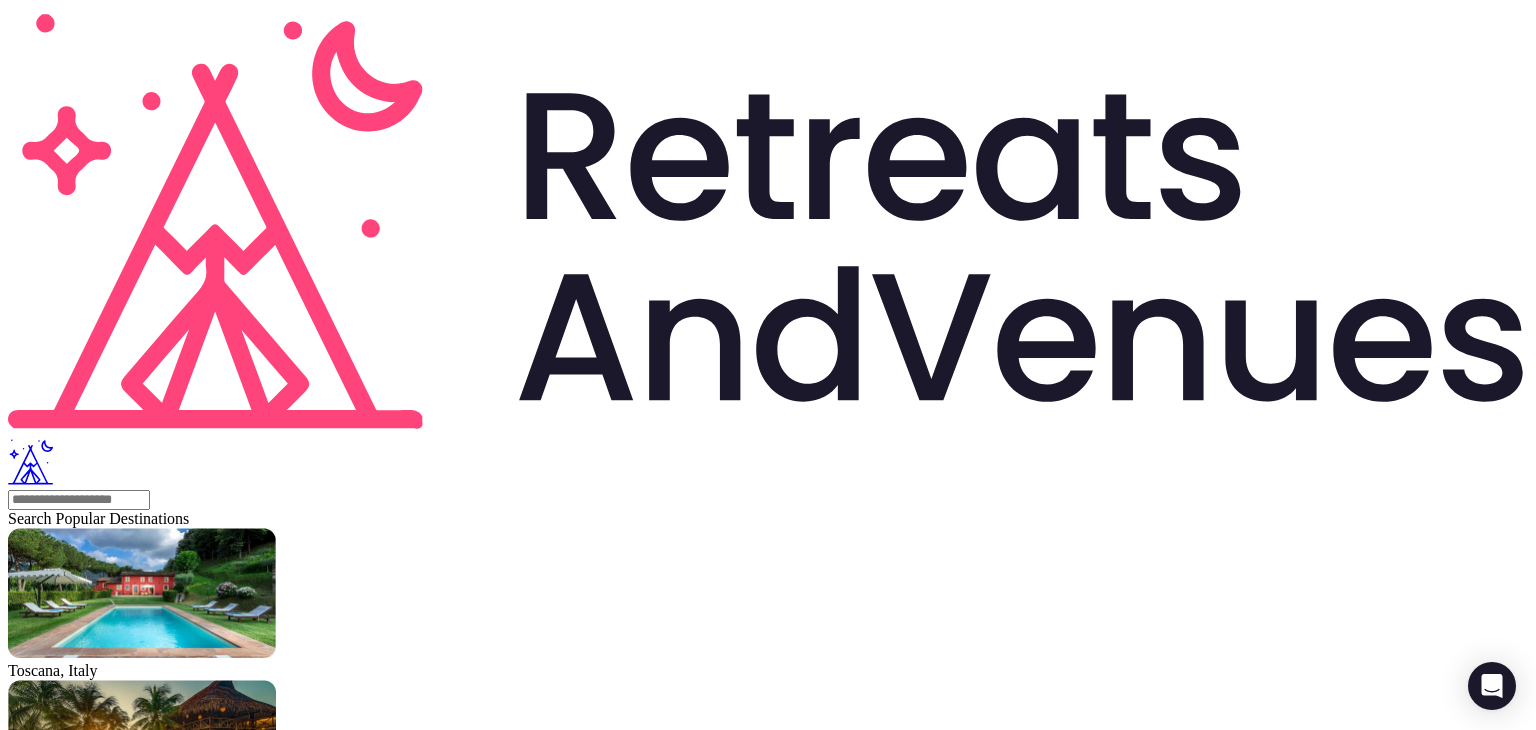 click at bounding box center [31, 1784] 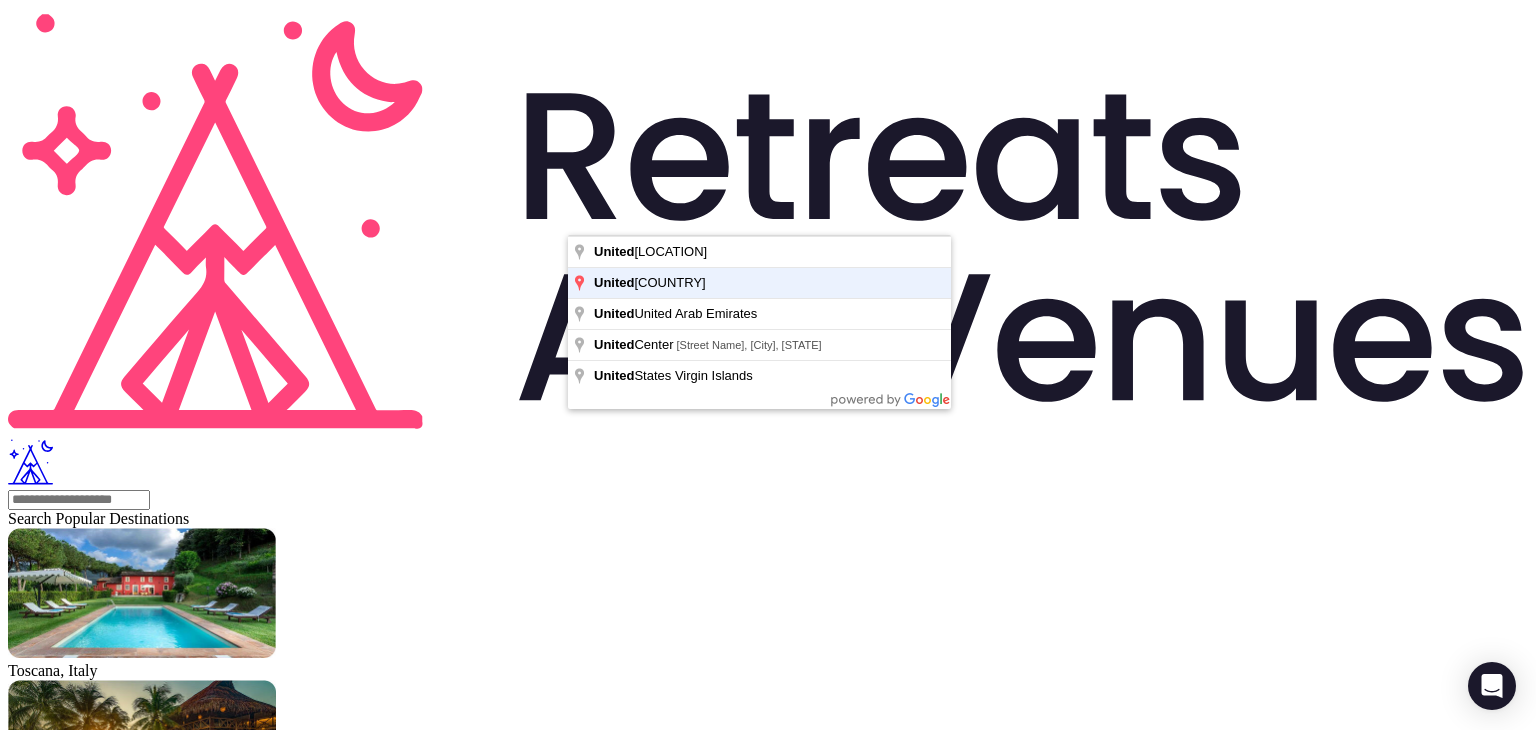 type on "**********" 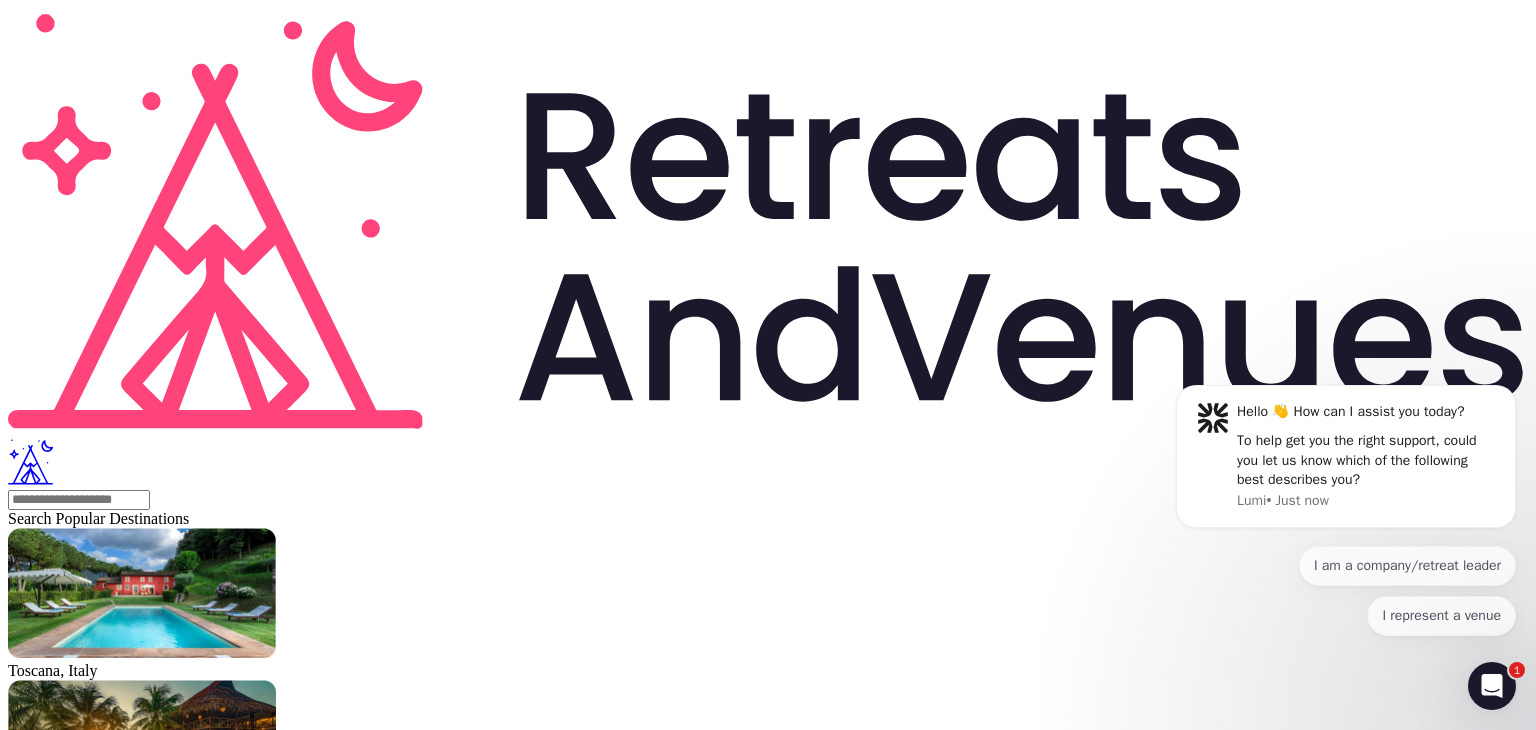 scroll, scrollTop: 0, scrollLeft: 0, axis: both 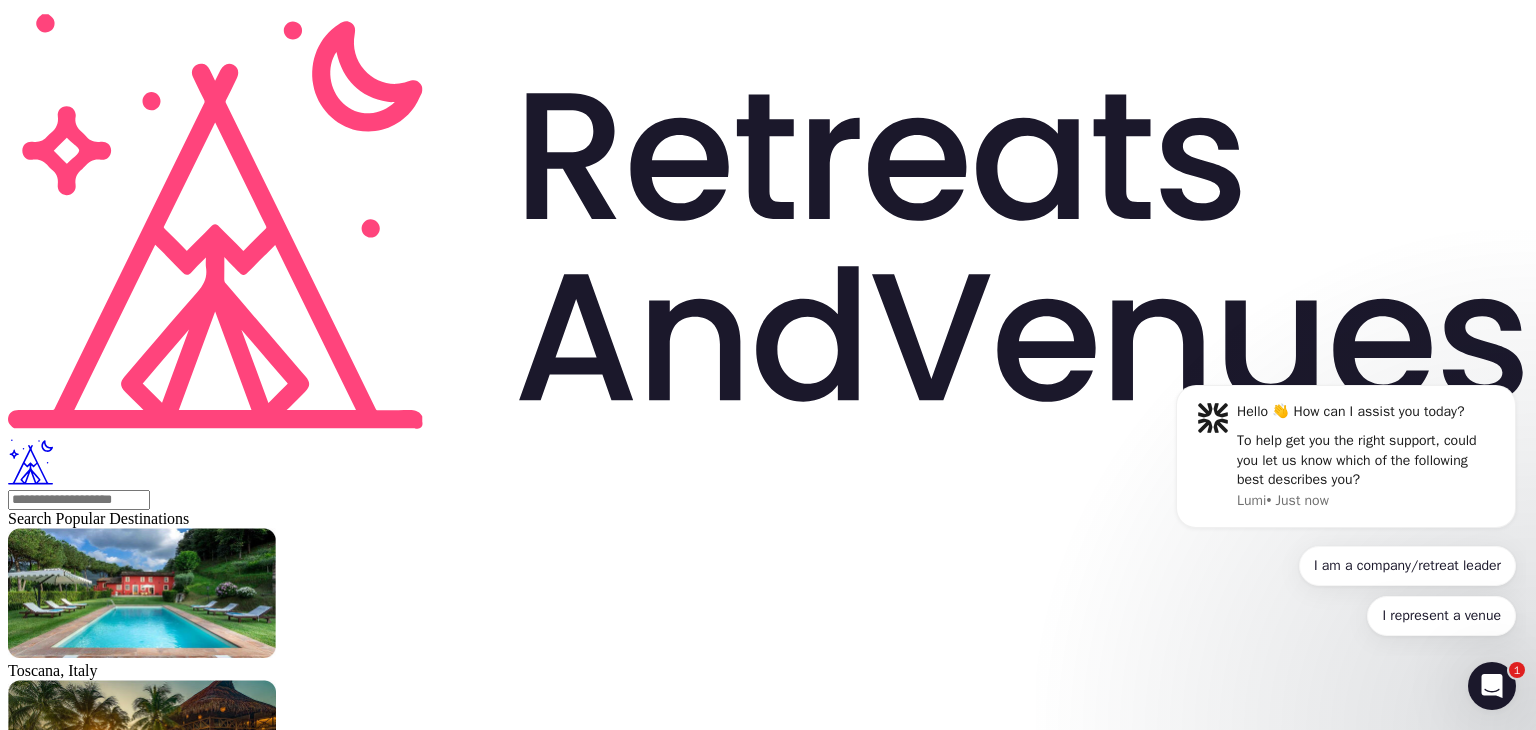click at bounding box center (173, 2003) 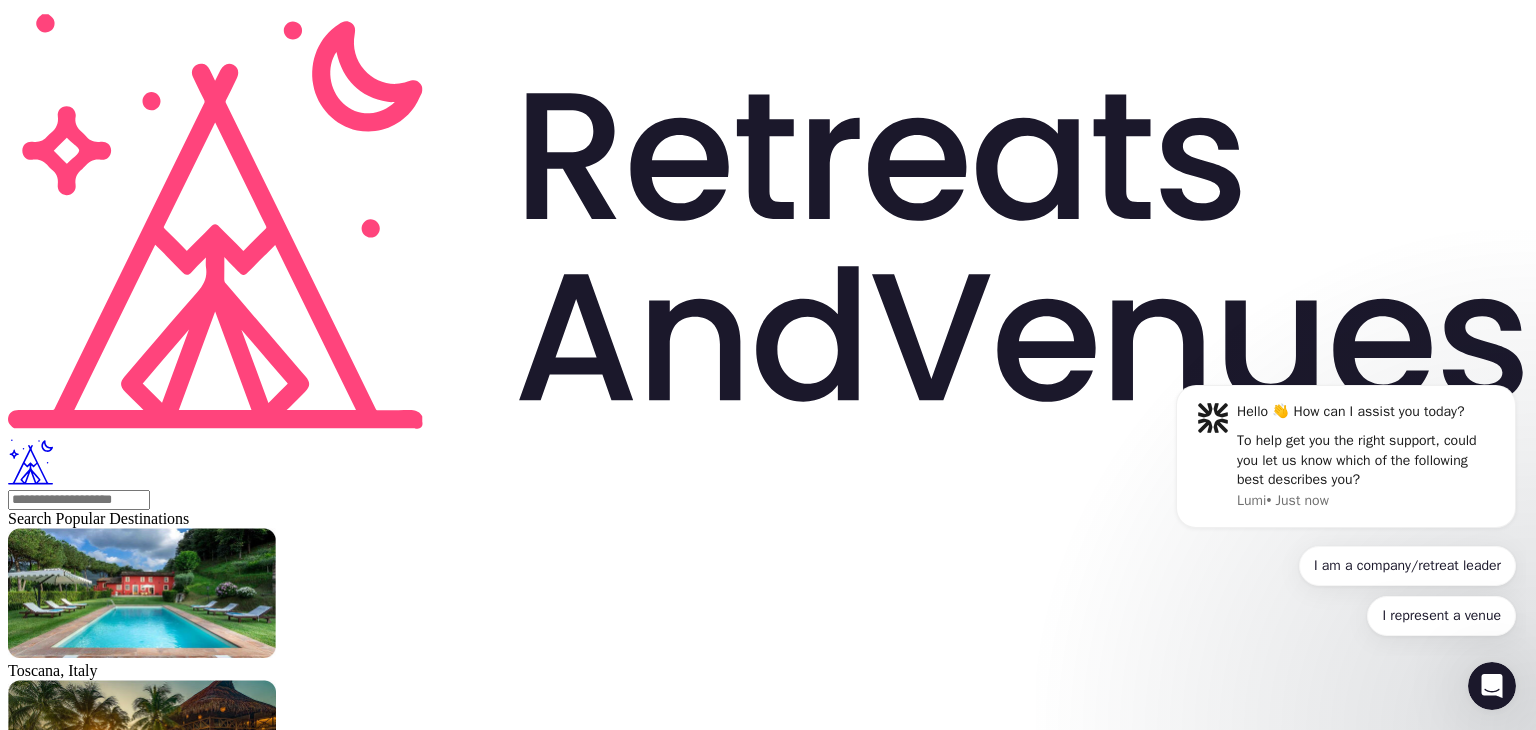 scroll, scrollTop: 0, scrollLeft: 0, axis: both 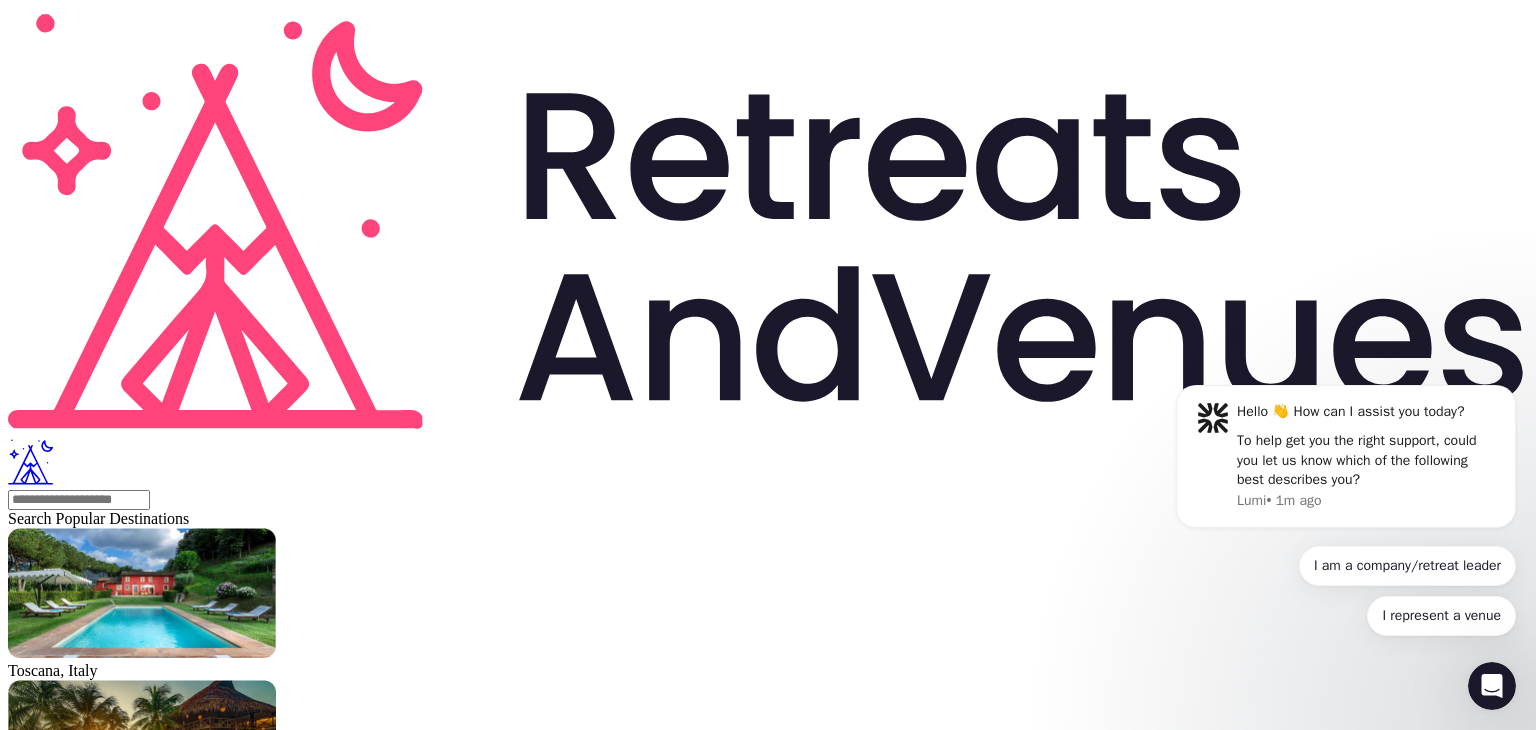 click at bounding box center [134, 2397] 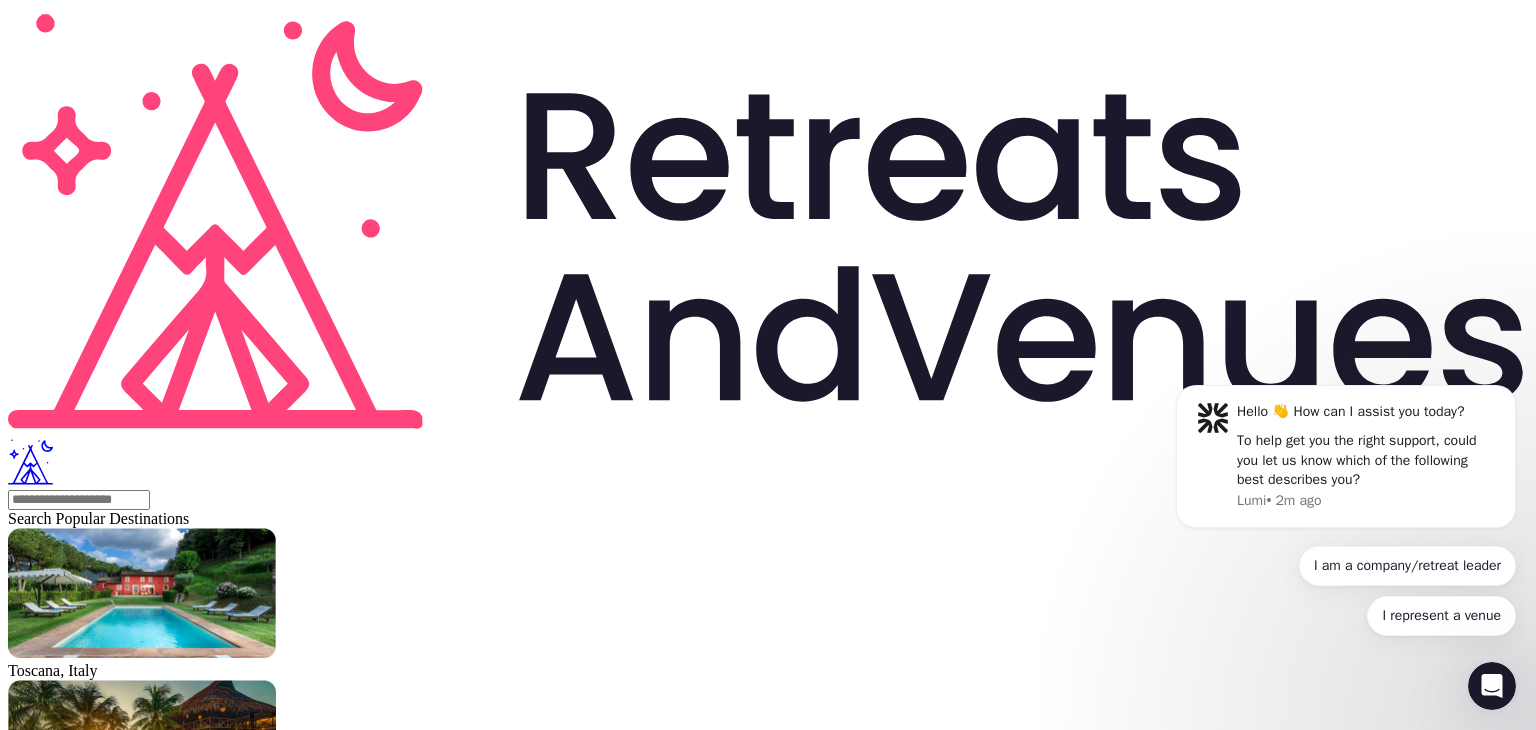 click on "Next slide" at bounding box center (164, 2399) 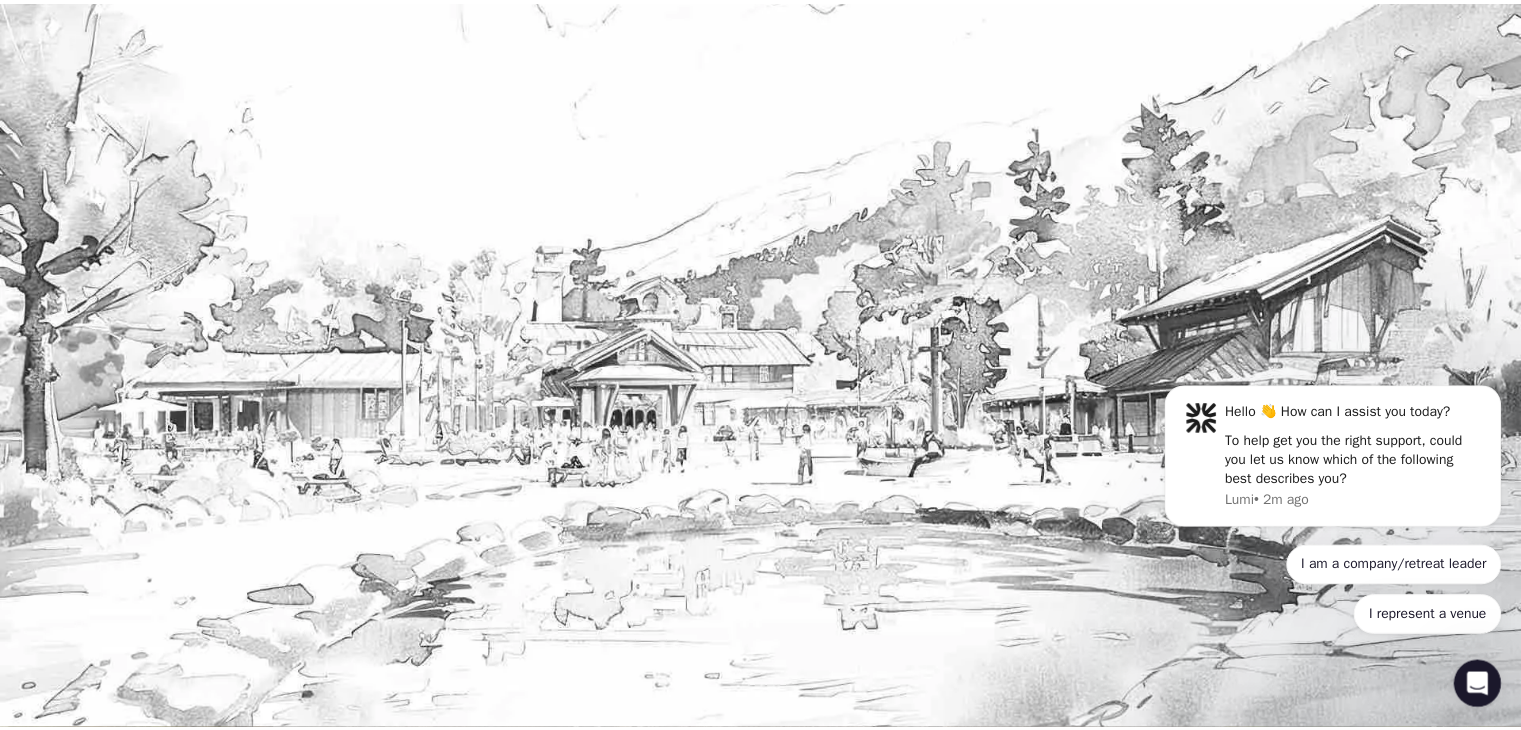 scroll, scrollTop: 100, scrollLeft: 0, axis: vertical 